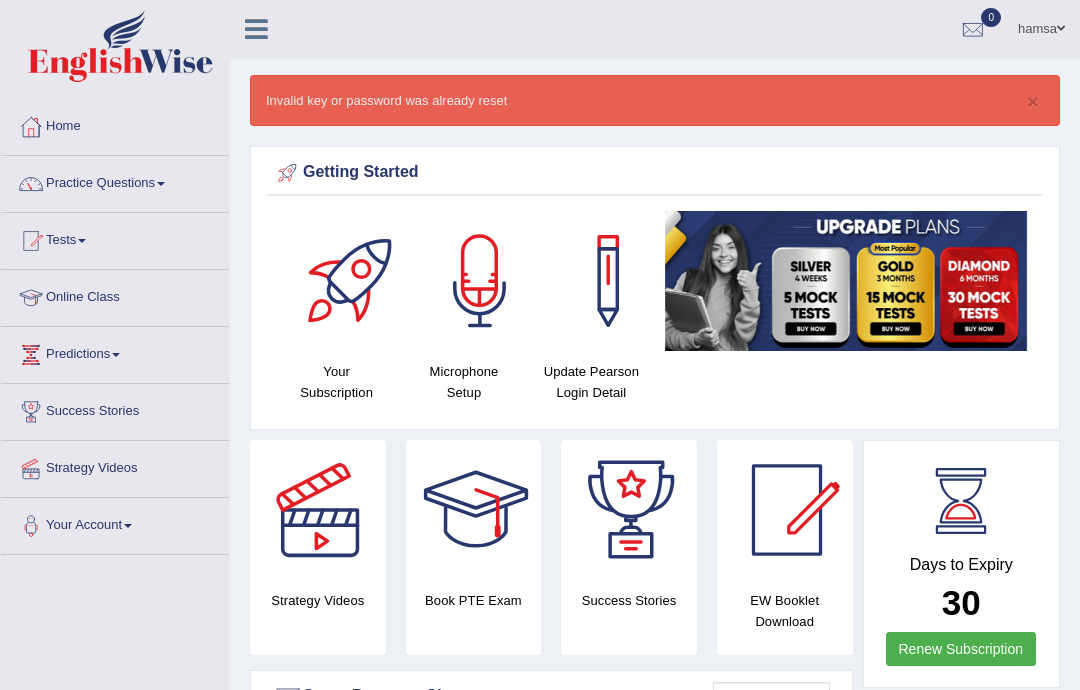 scroll, scrollTop: 0, scrollLeft: 0, axis: both 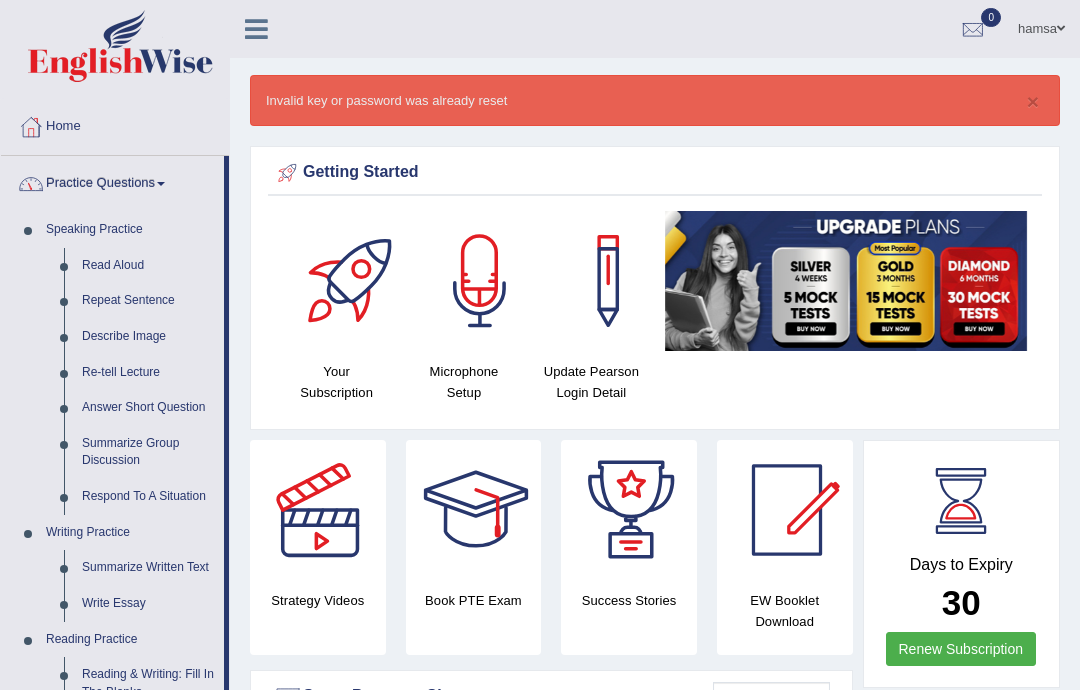 click at bounding box center [540, 345] 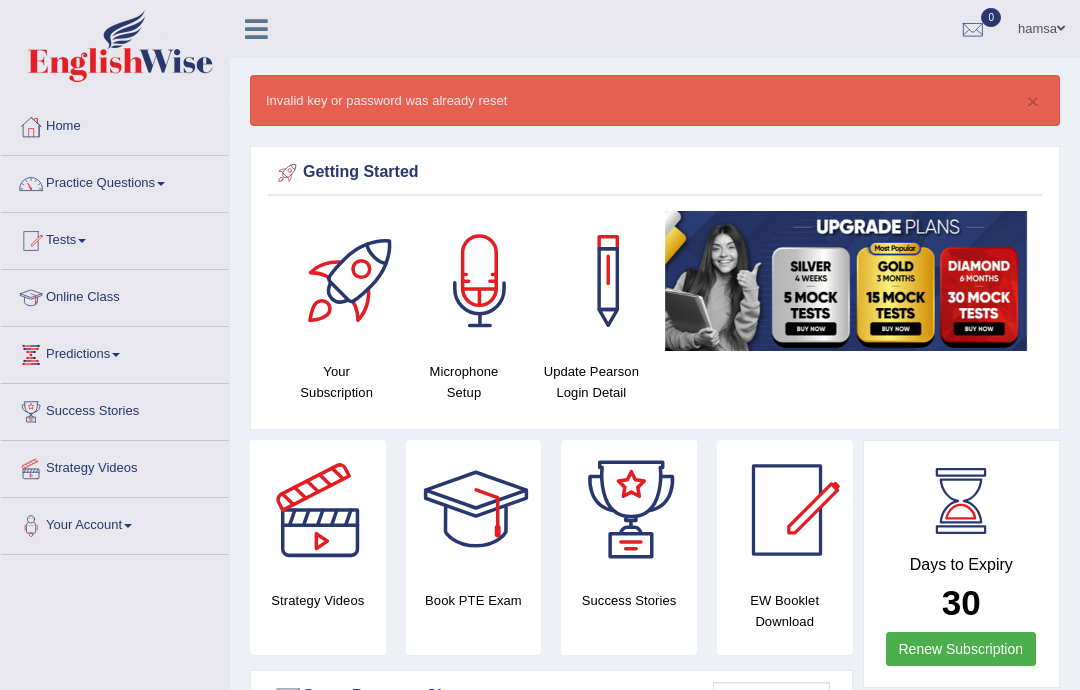 click on "Online Class" at bounding box center (115, 295) 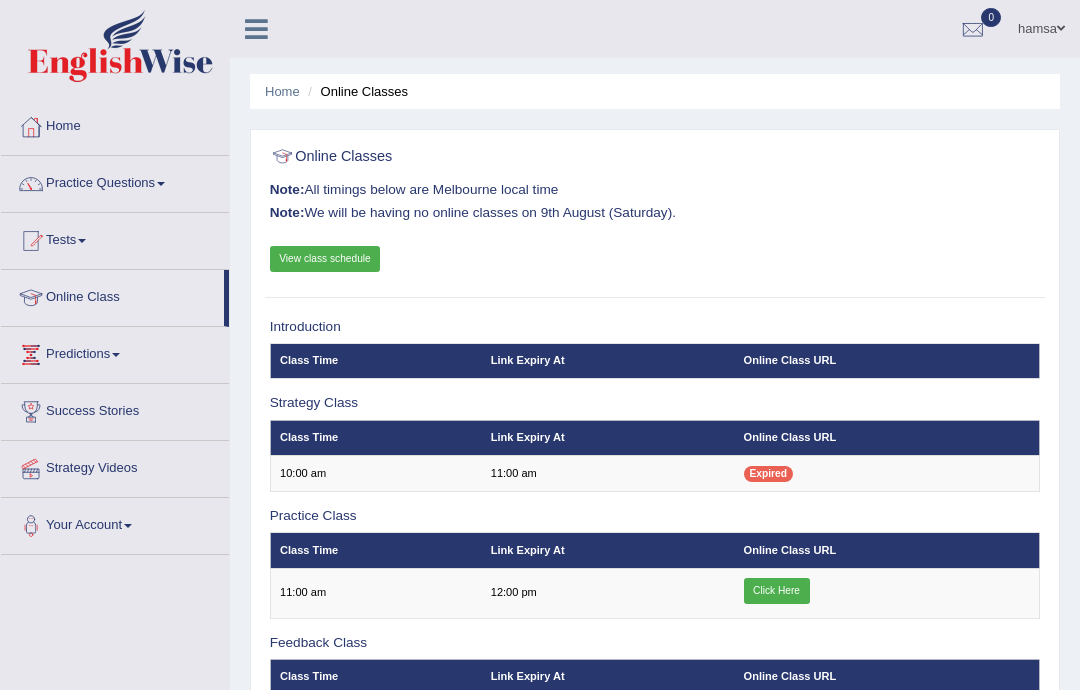 scroll, scrollTop: 0, scrollLeft: 0, axis: both 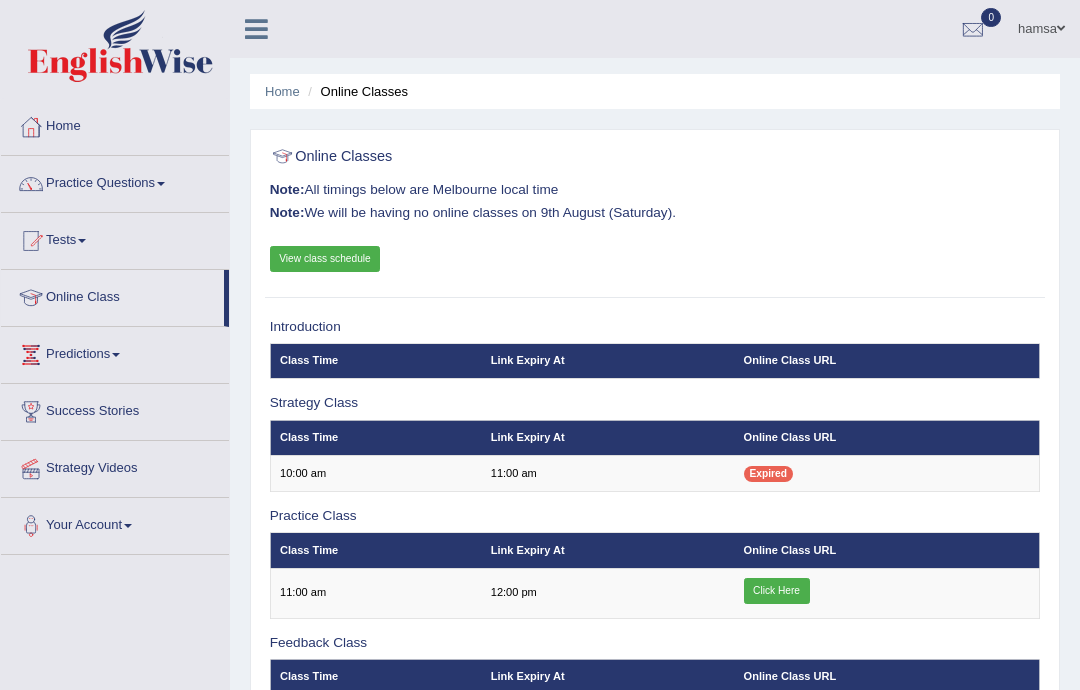 click on "Click Here" at bounding box center [887, 593] 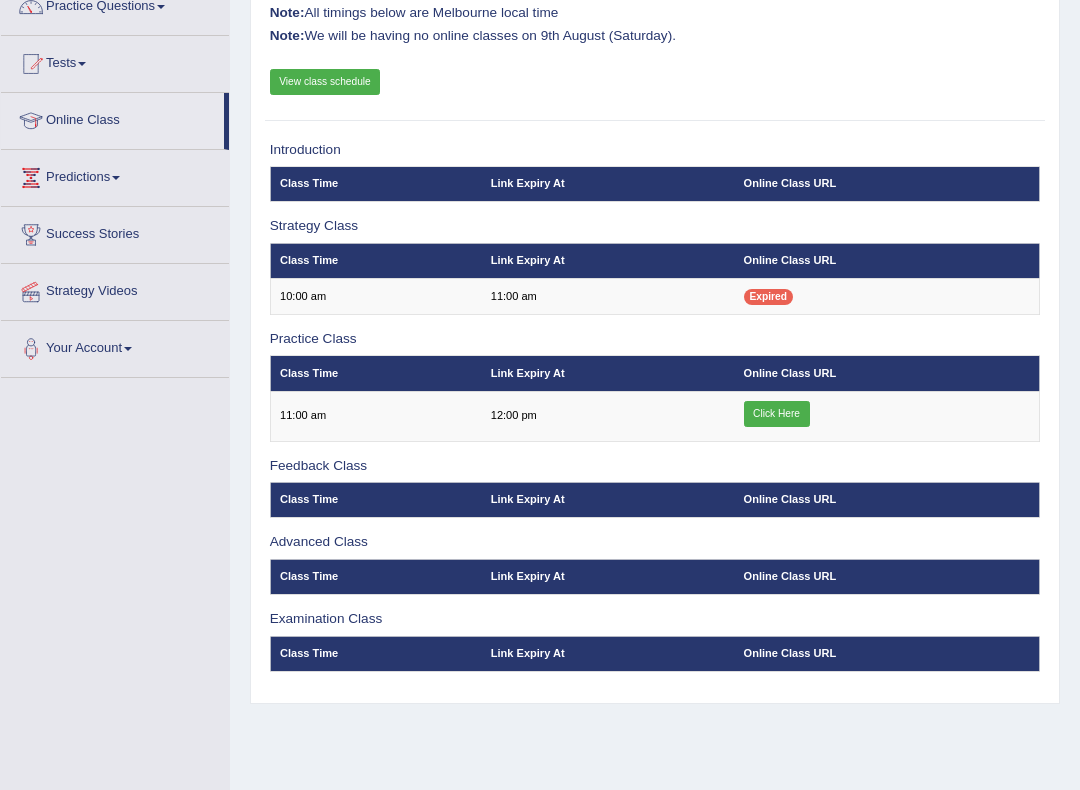 scroll, scrollTop: 178, scrollLeft: 0, axis: vertical 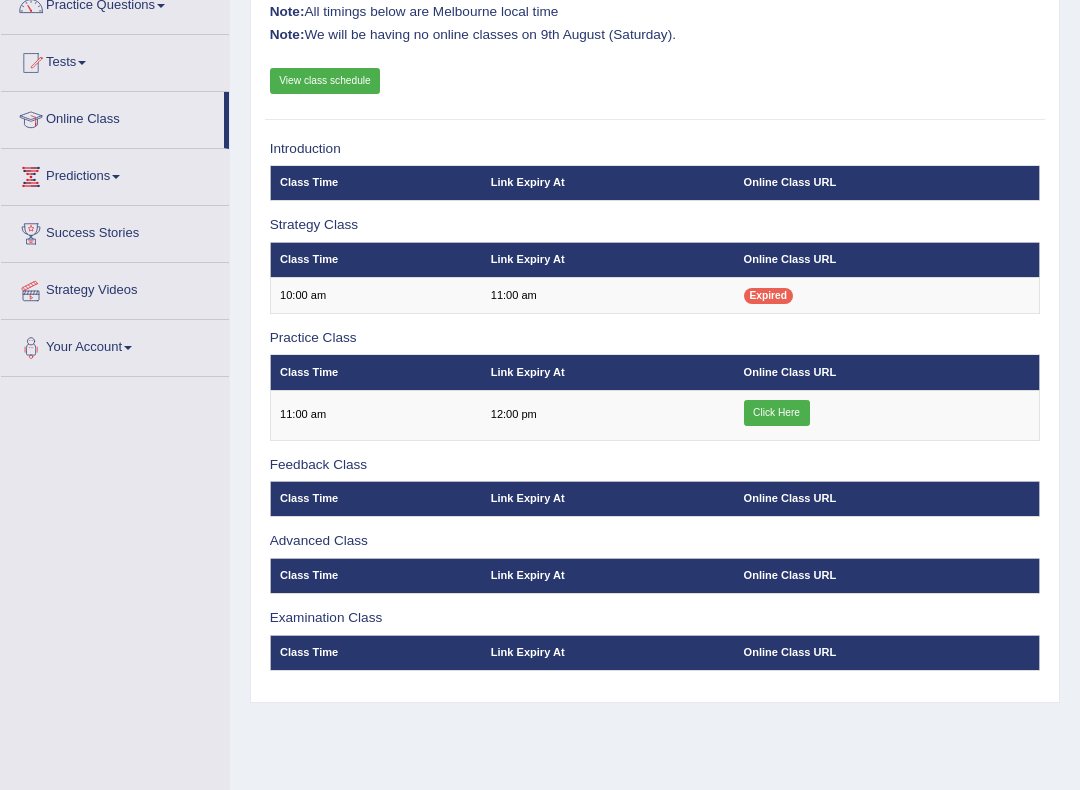 click on "Click Here" at bounding box center (777, 413) 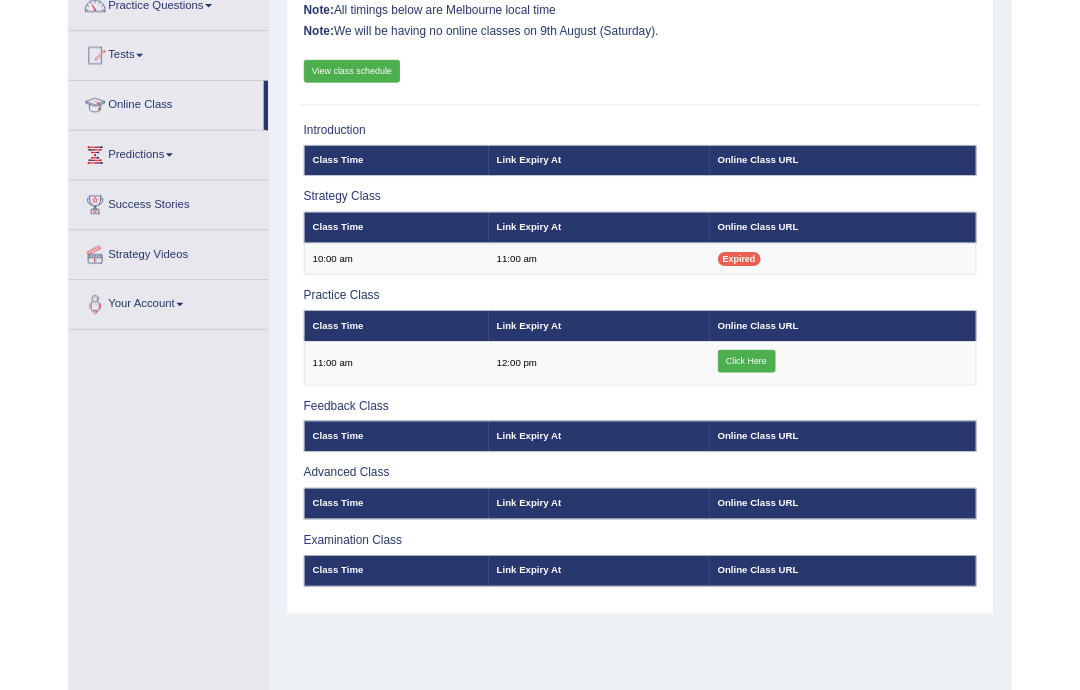 scroll, scrollTop: 234, scrollLeft: 0, axis: vertical 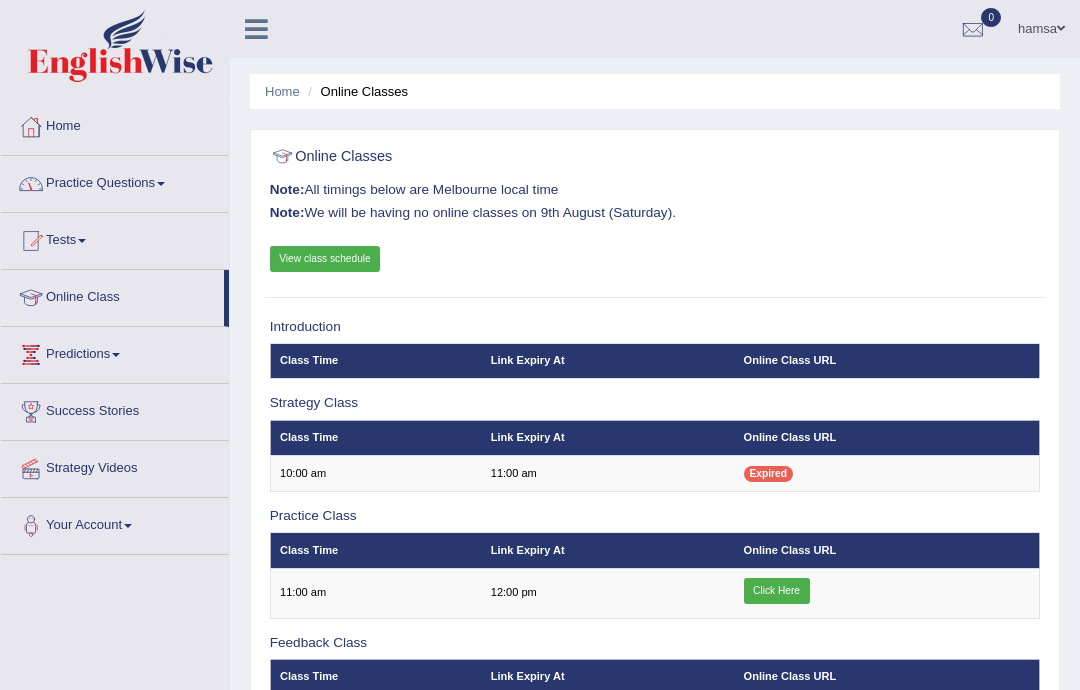 click on "Practice Questions" at bounding box center [115, 181] 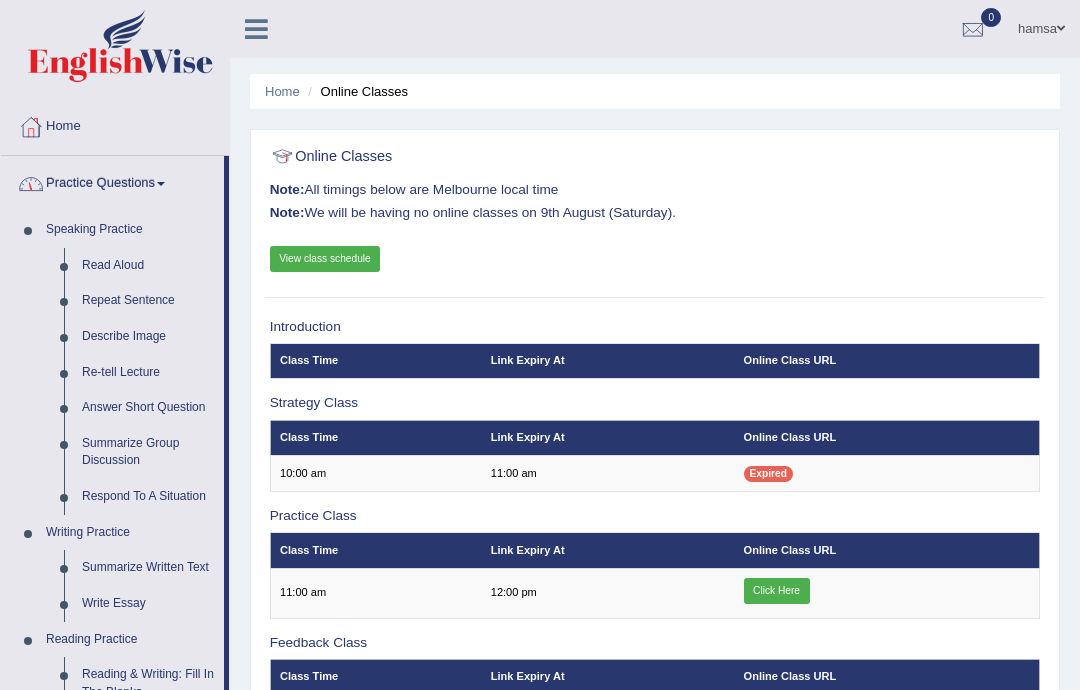 click at bounding box center [540, 345] 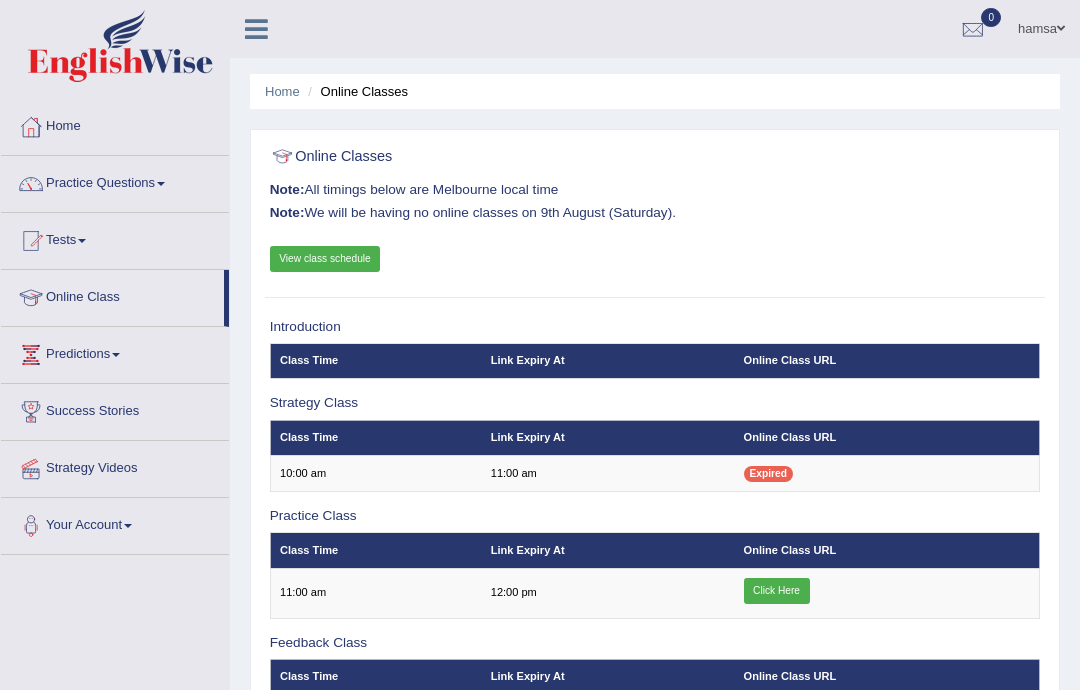 click on "Practice Questions" at bounding box center (115, 181) 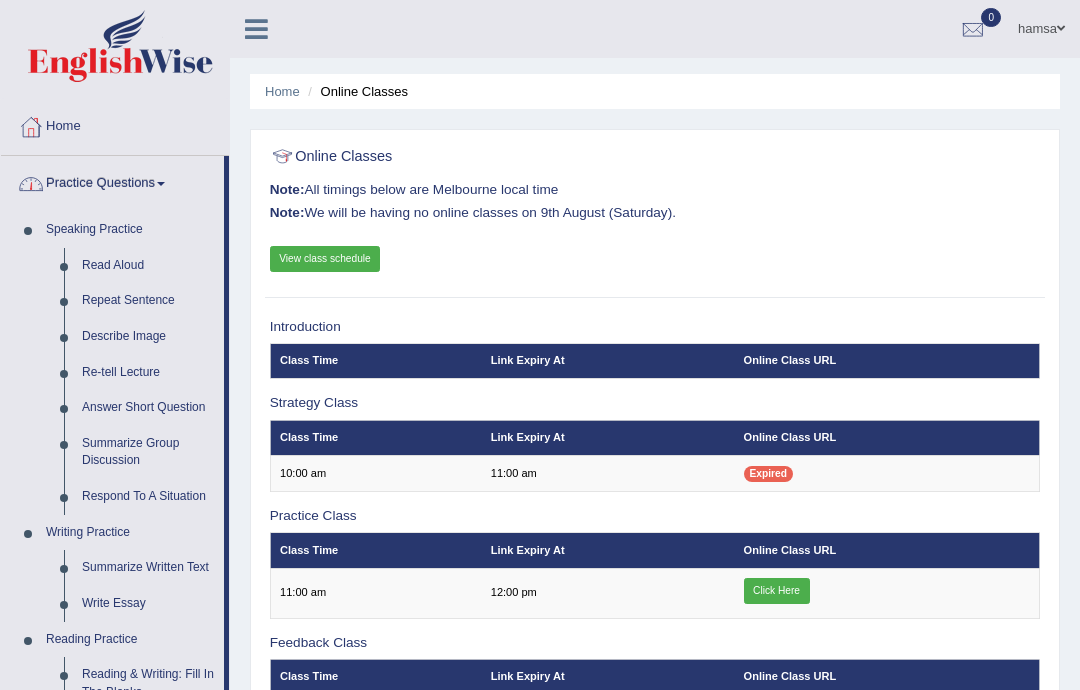 click at bounding box center [540, 345] 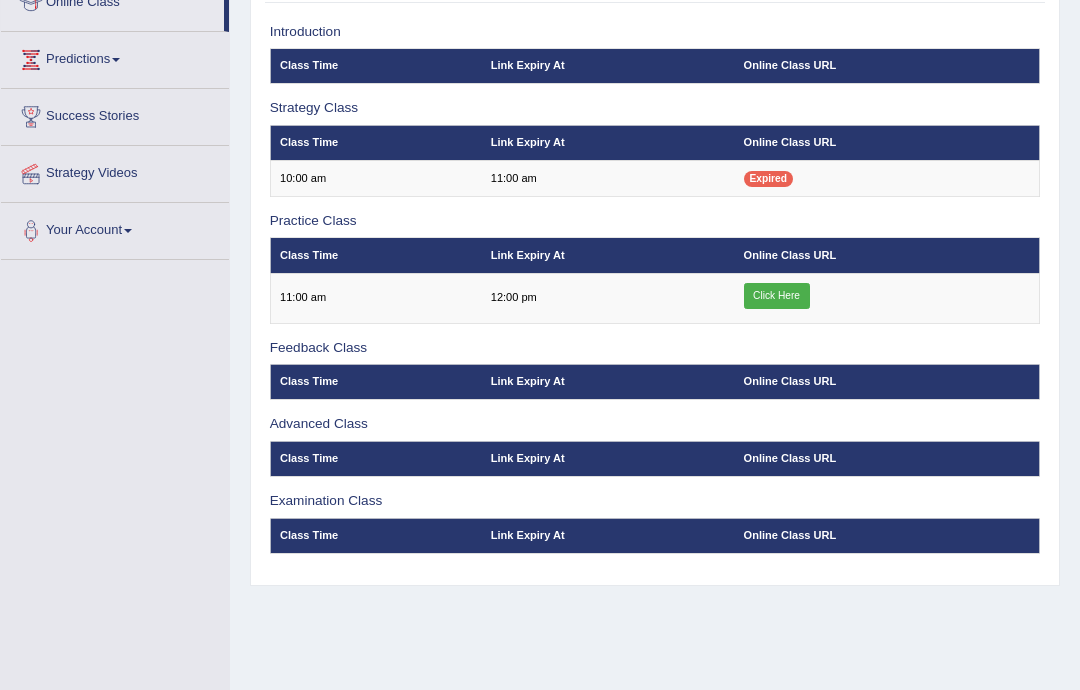 scroll, scrollTop: 360, scrollLeft: 0, axis: vertical 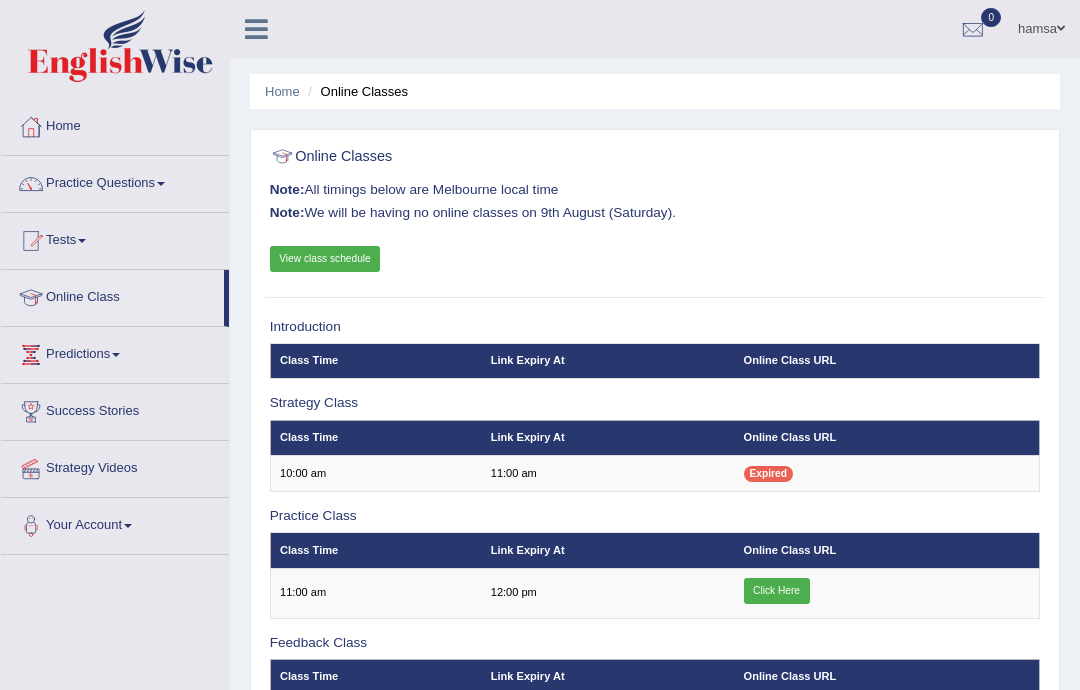 click on "Practice Questions" at bounding box center (115, 181) 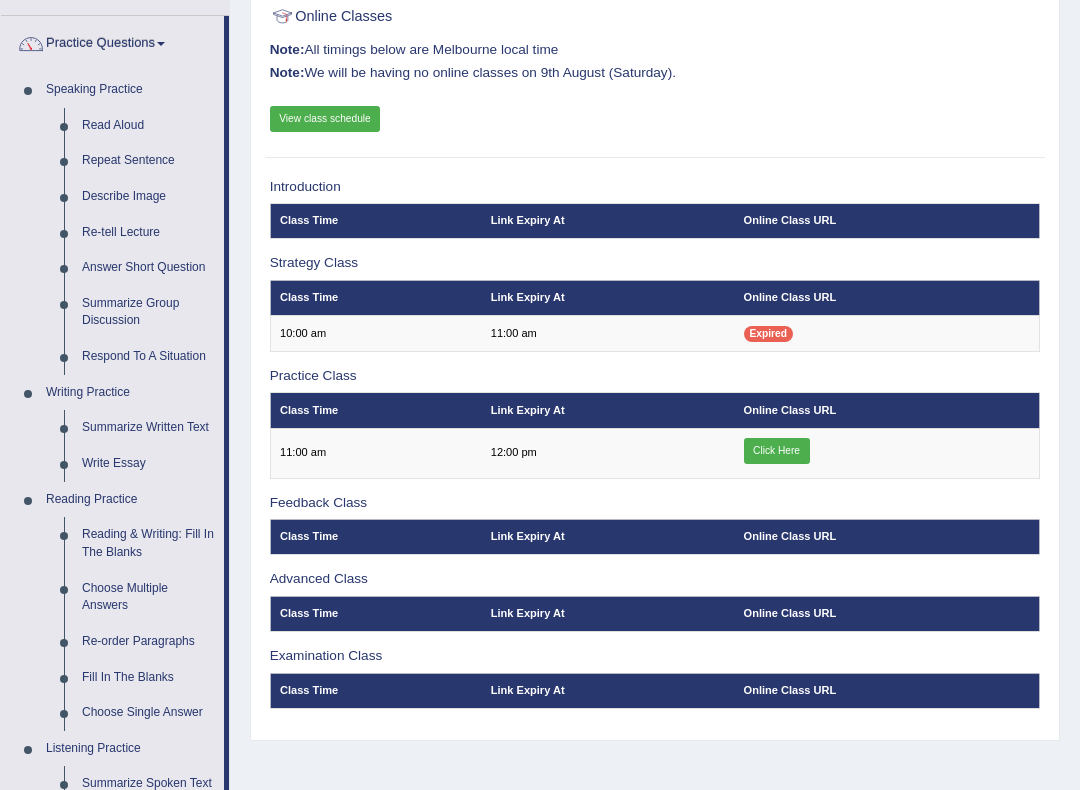scroll, scrollTop: 143, scrollLeft: 0, axis: vertical 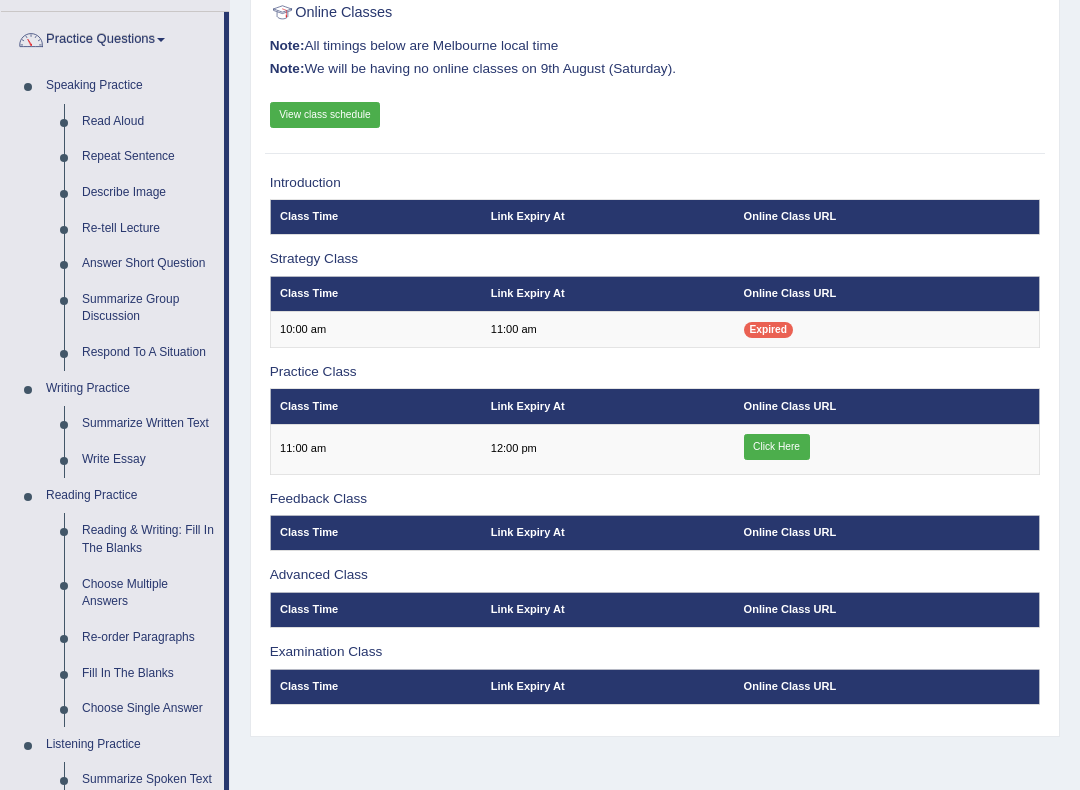 click at bounding box center (540, 395) 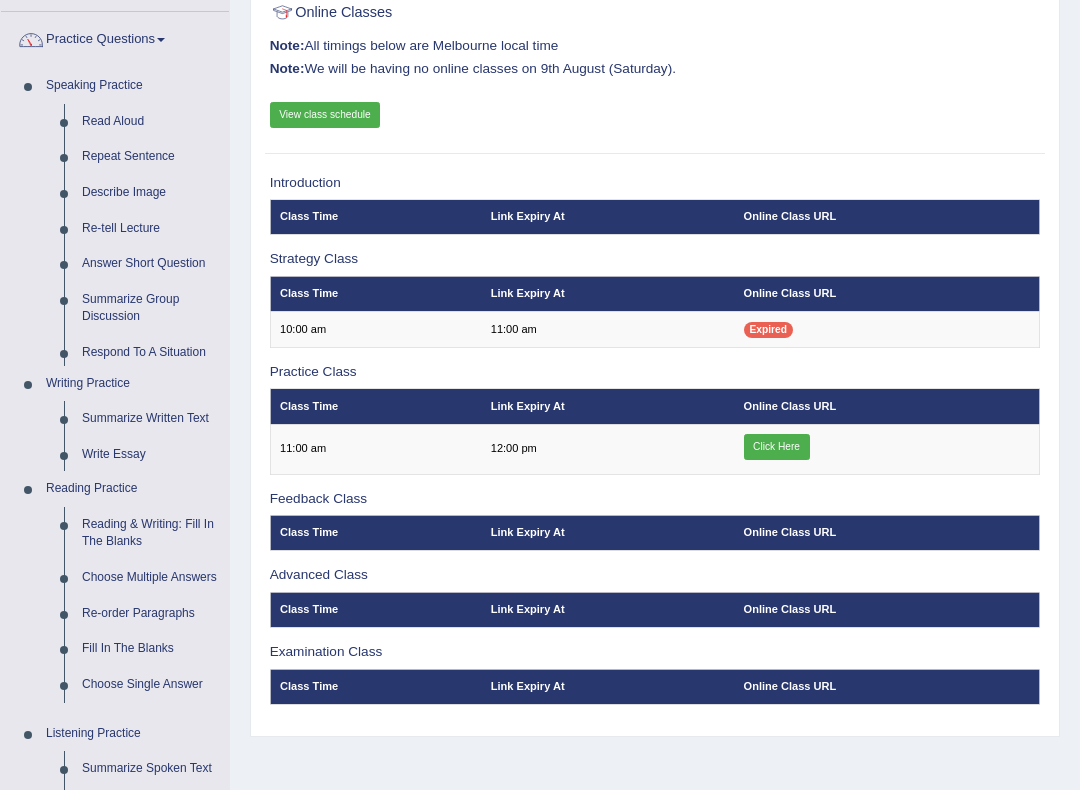 scroll, scrollTop: 144, scrollLeft: 0, axis: vertical 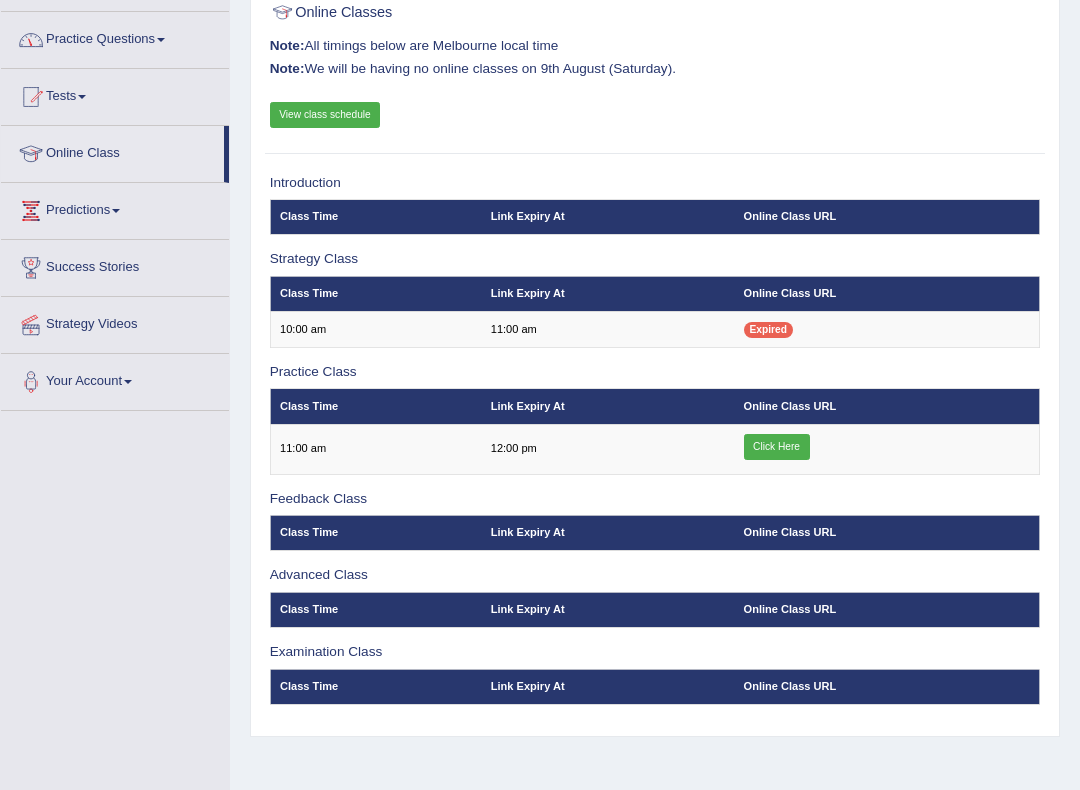 click on "Practice Questions" at bounding box center [115, 37] 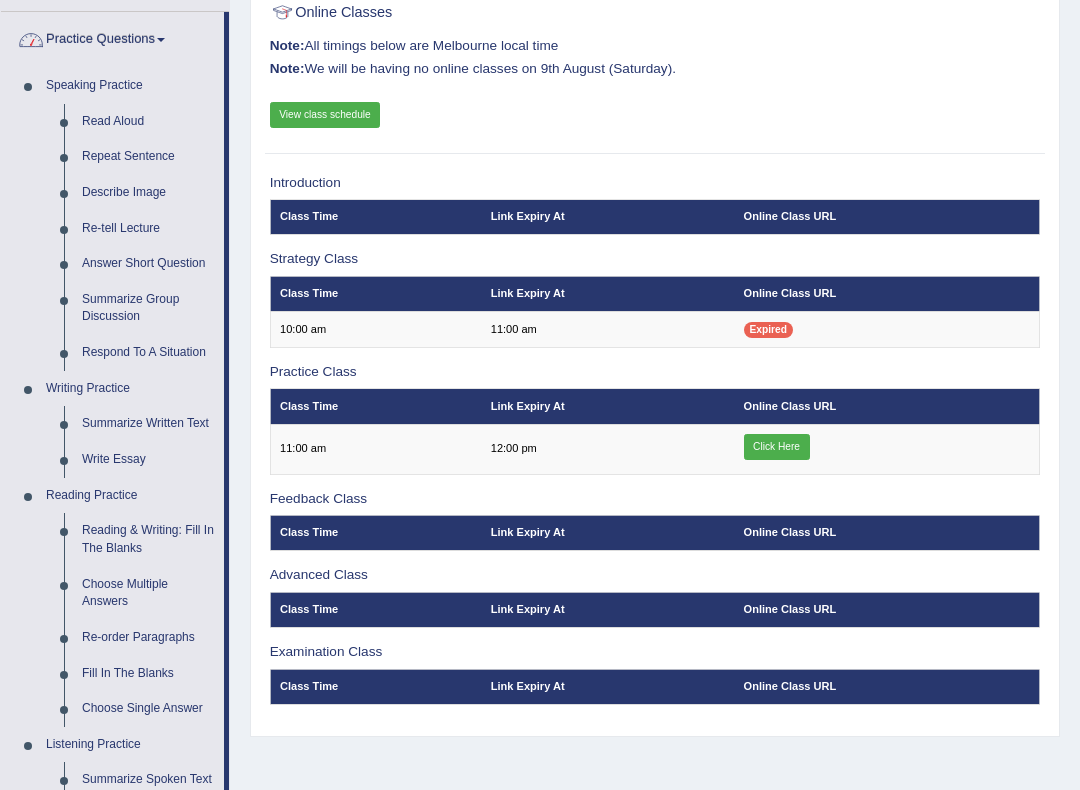 click at bounding box center [540, 395] 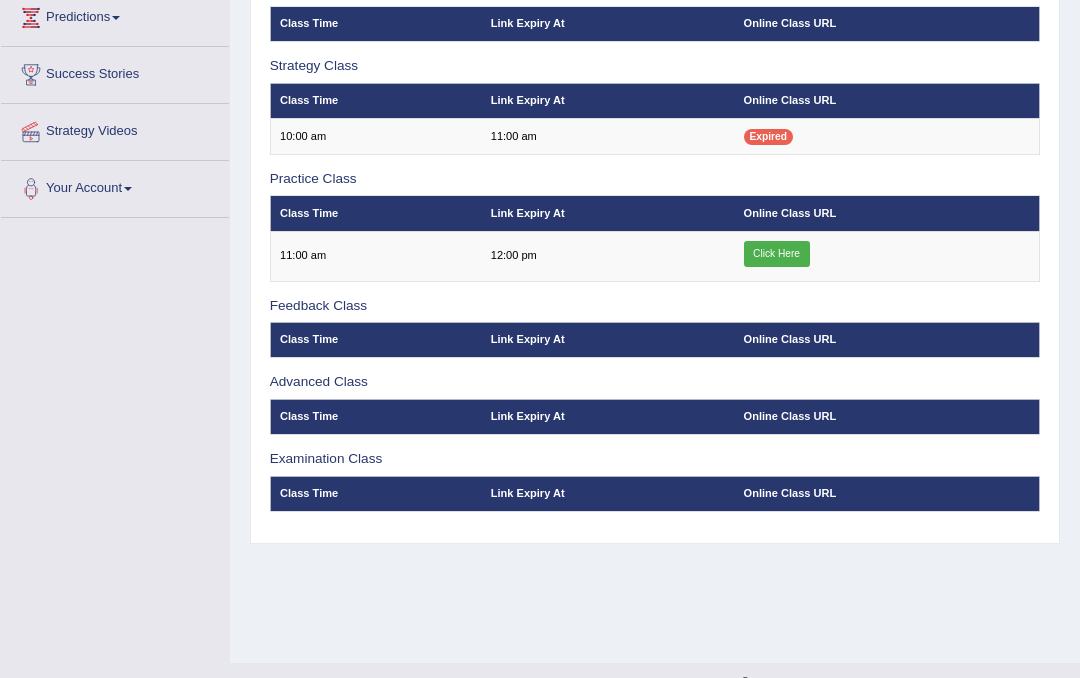 scroll, scrollTop: 0, scrollLeft: 0, axis: both 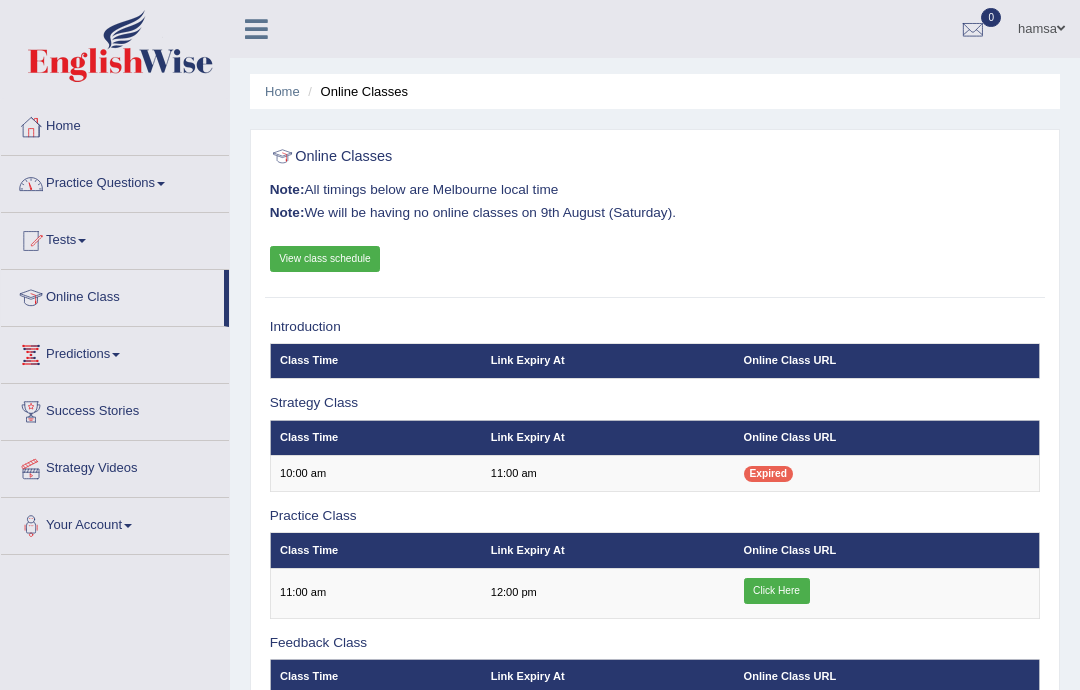 click on "Practice Questions" at bounding box center [115, 181] 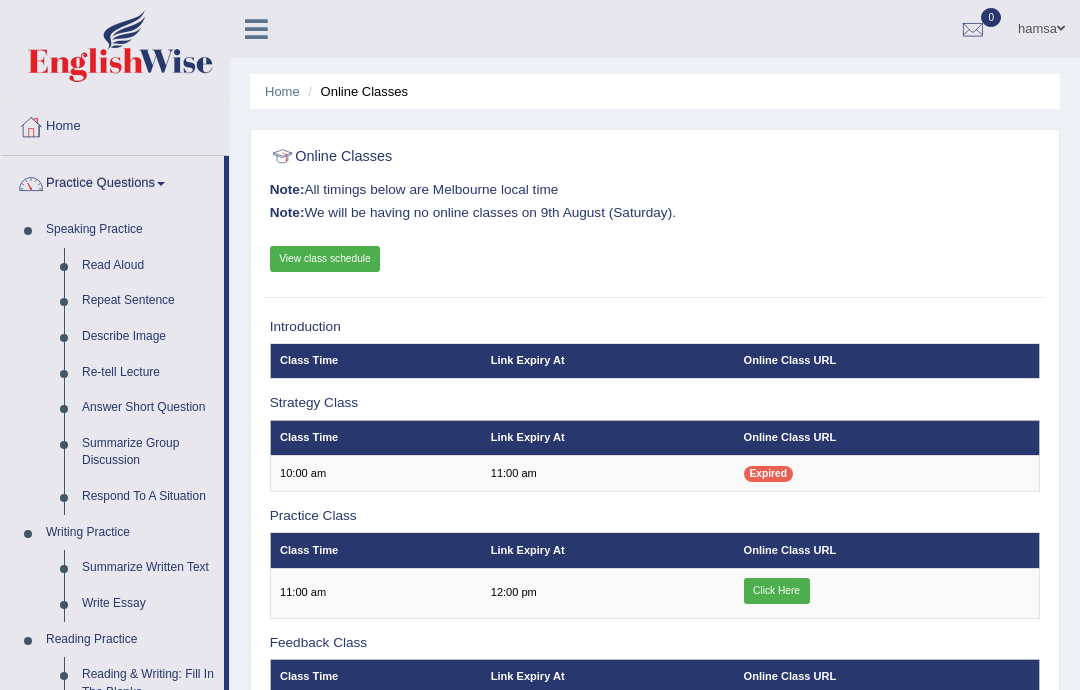click at bounding box center [540, 345] 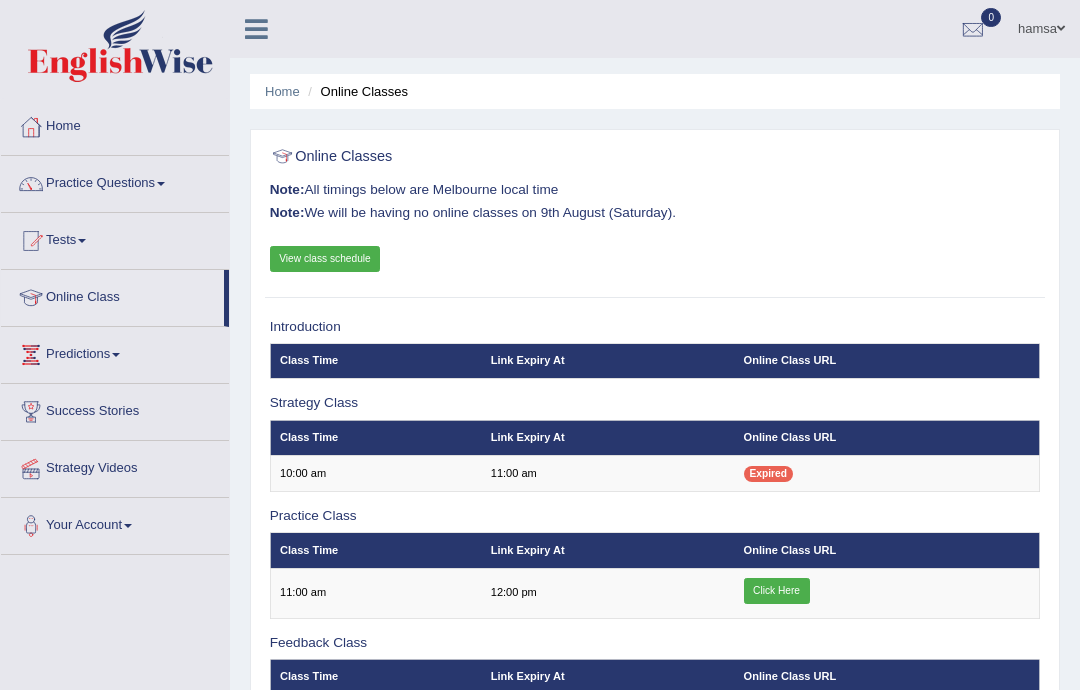 click on "Click Here" at bounding box center [777, 591] 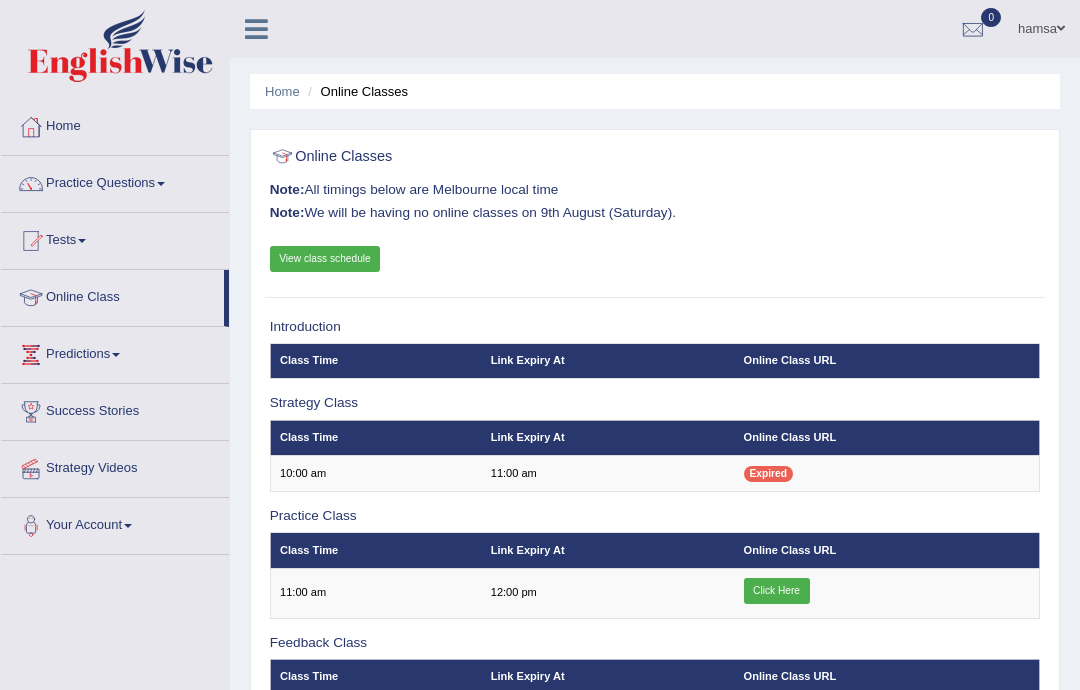 scroll, scrollTop: 0, scrollLeft: 0, axis: both 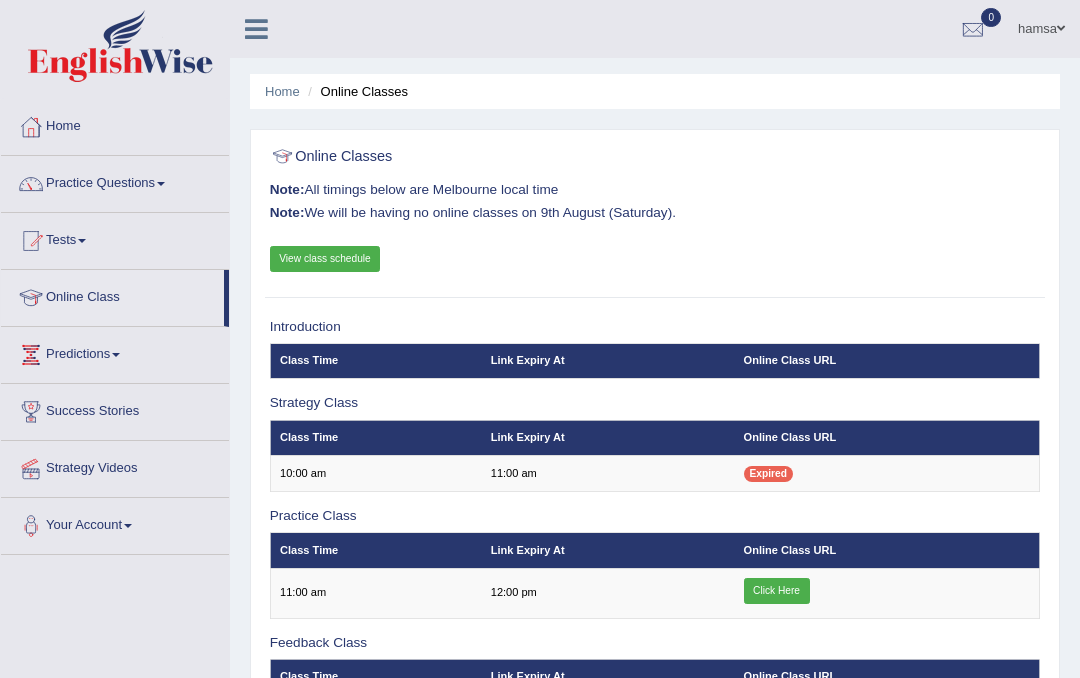 click on "Practice Questions" at bounding box center [115, 181] 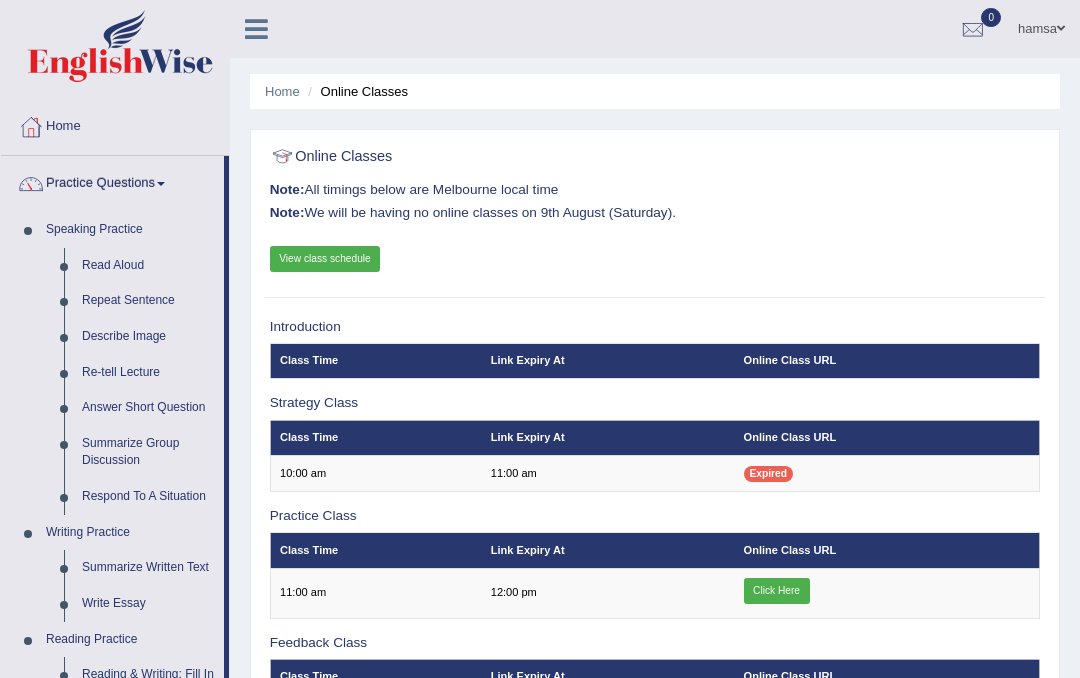 click at bounding box center [540, 339] 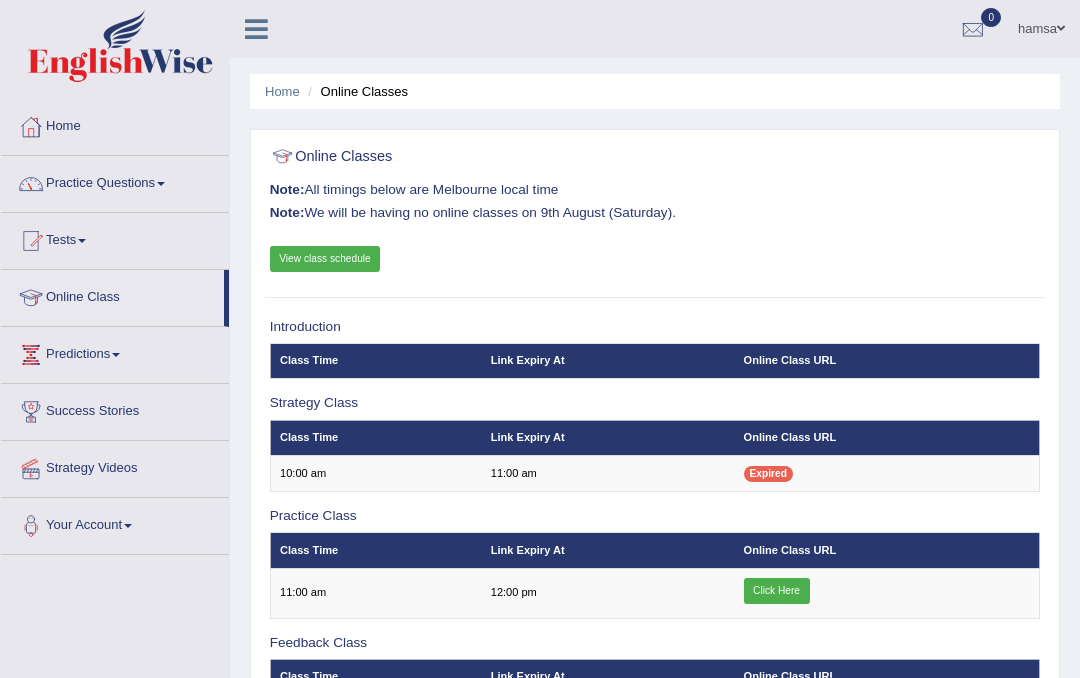 click on "Practice Questions" at bounding box center (115, 181) 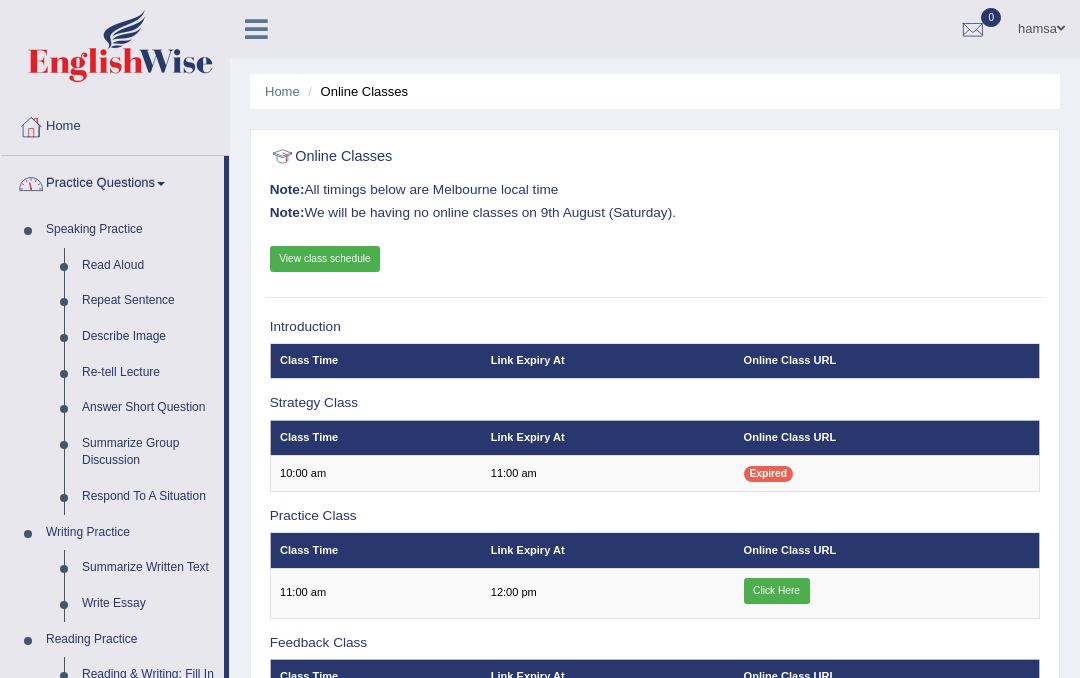 click at bounding box center (540, 339) 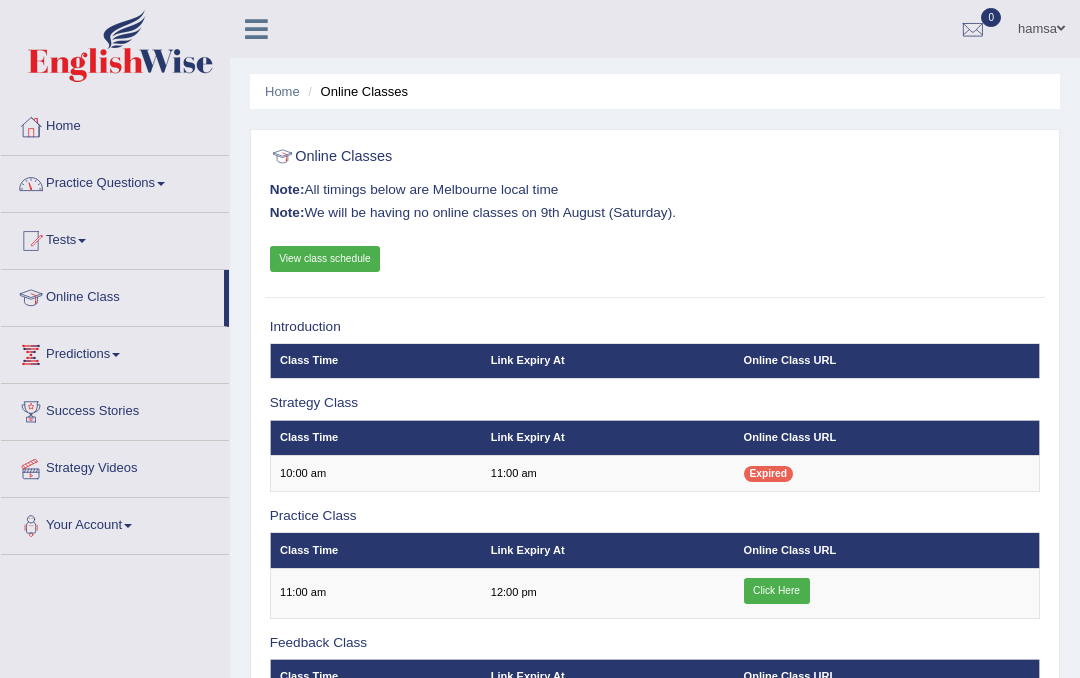 click on "Practice Questions" at bounding box center (115, 181) 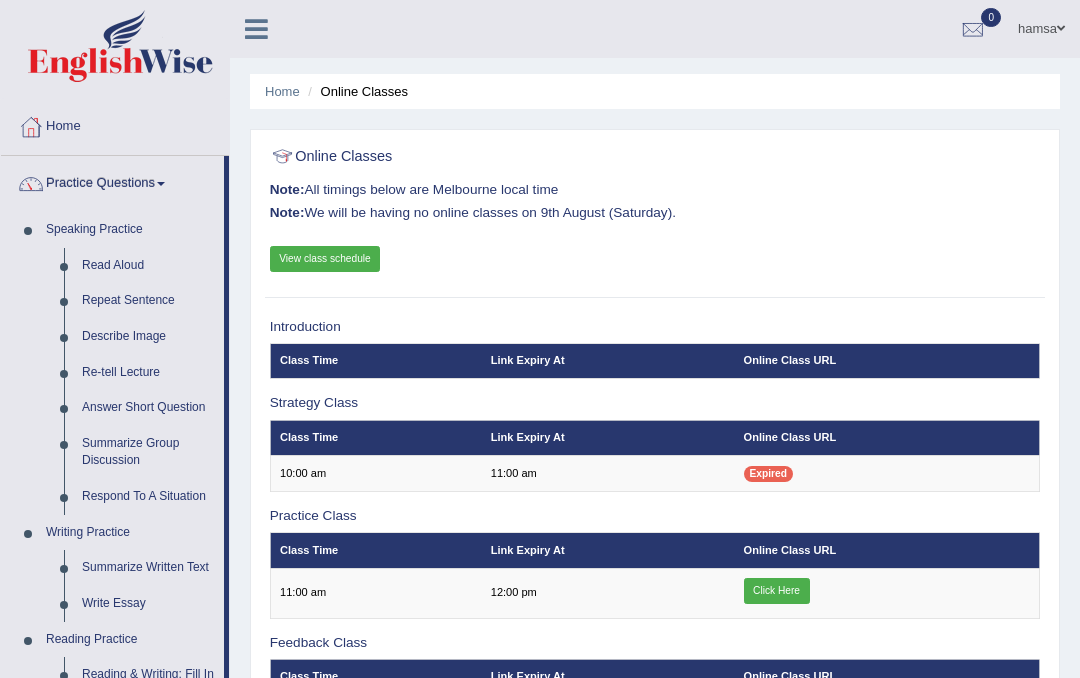 click at bounding box center [540, 339] 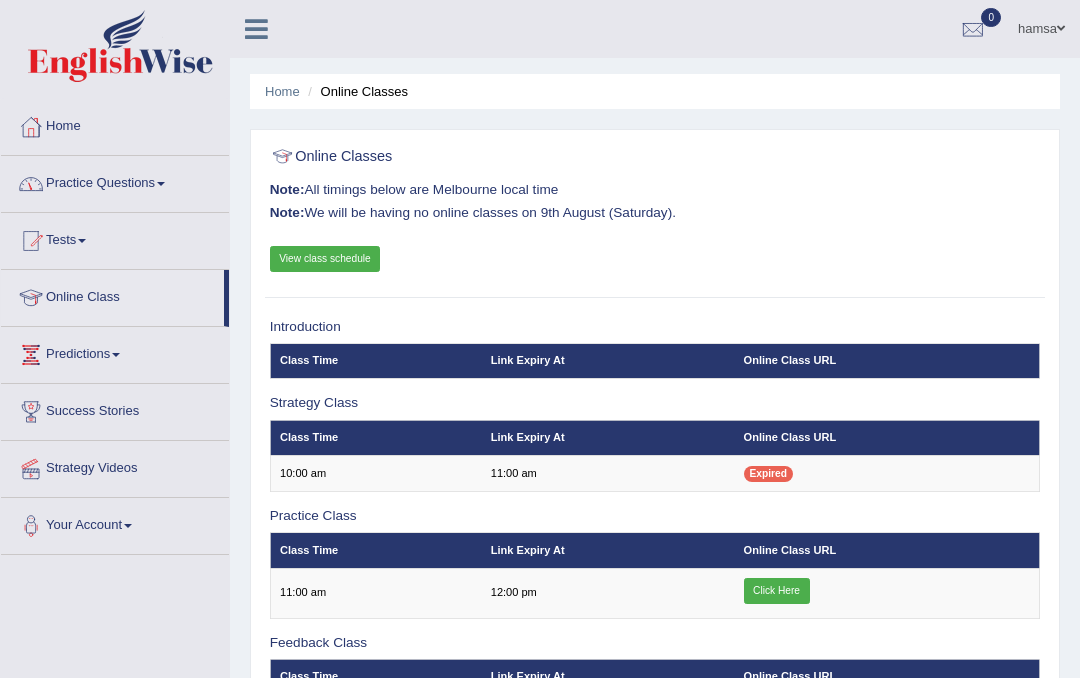 click on "Practice Questions" at bounding box center [115, 181] 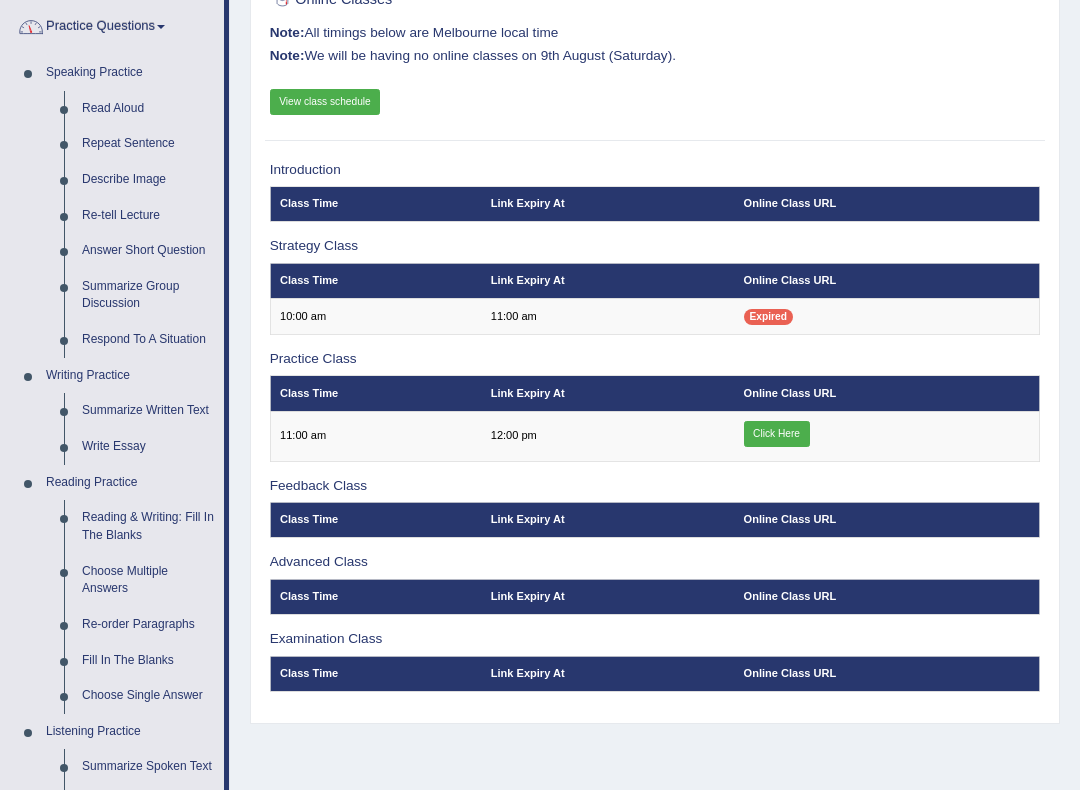 scroll, scrollTop: 265, scrollLeft: 0, axis: vertical 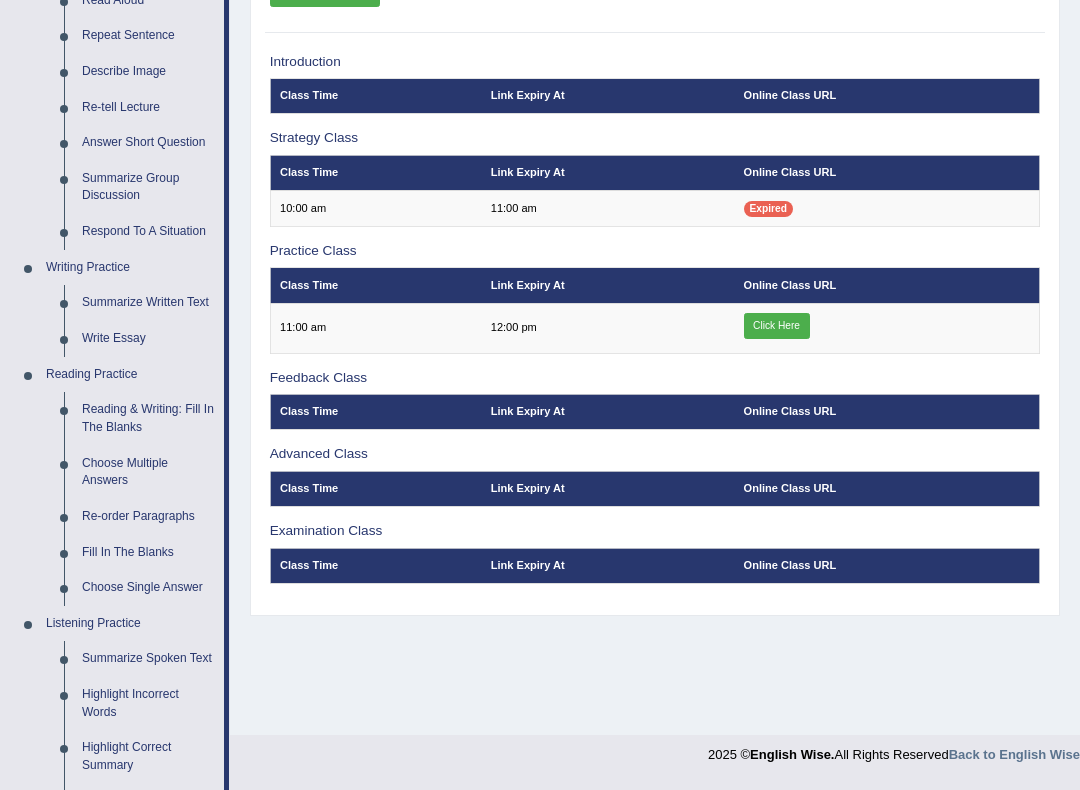 click at bounding box center (540, 395) 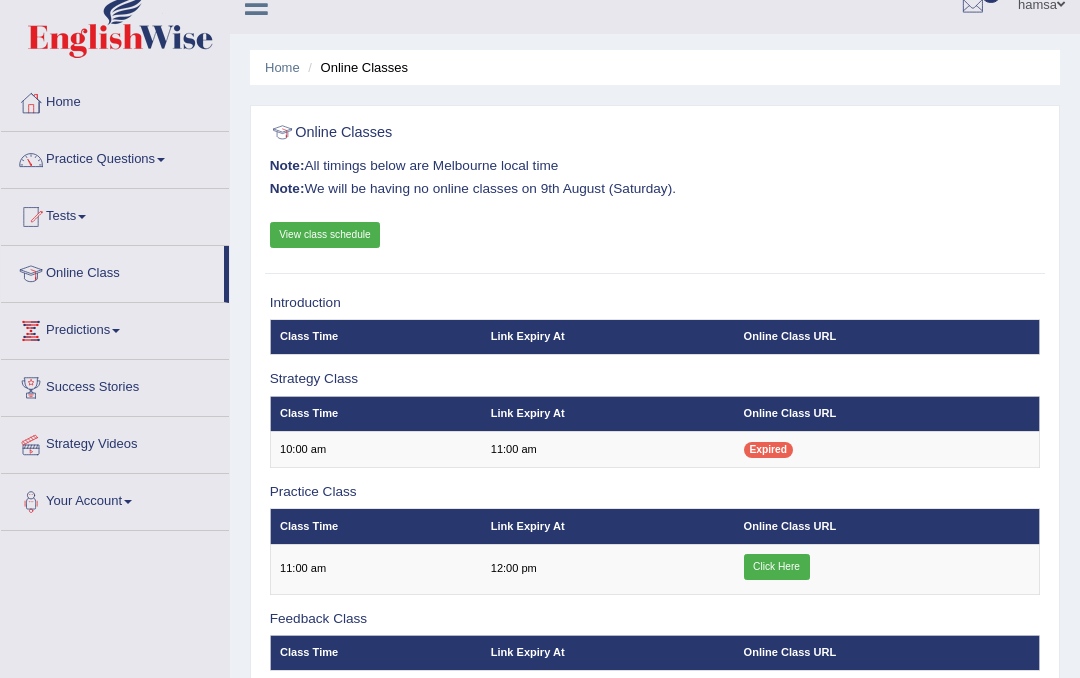 scroll, scrollTop: 24, scrollLeft: 0, axis: vertical 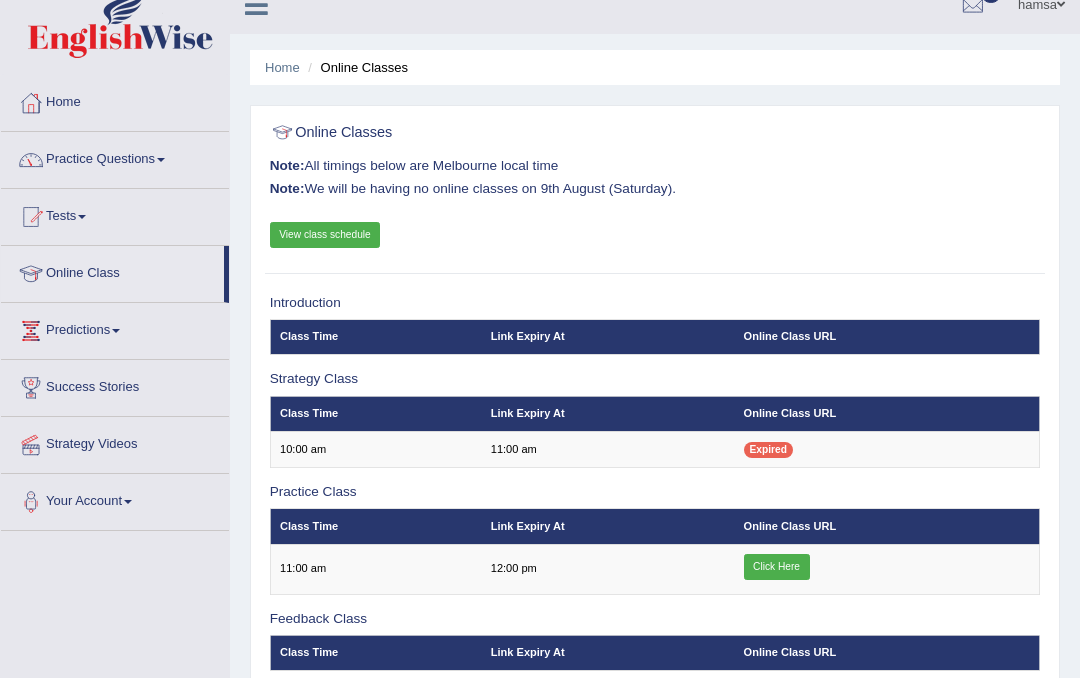 click on "Practice Questions" at bounding box center [115, 157] 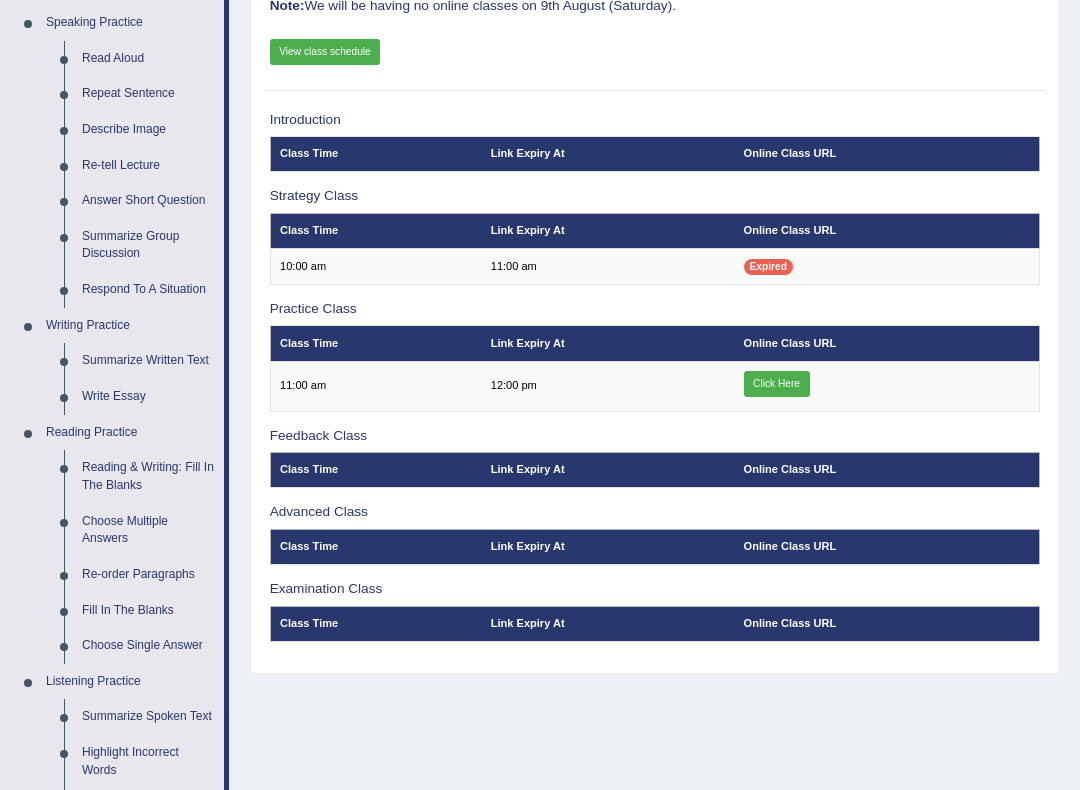 scroll, scrollTop: 216, scrollLeft: 0, axis: vertical 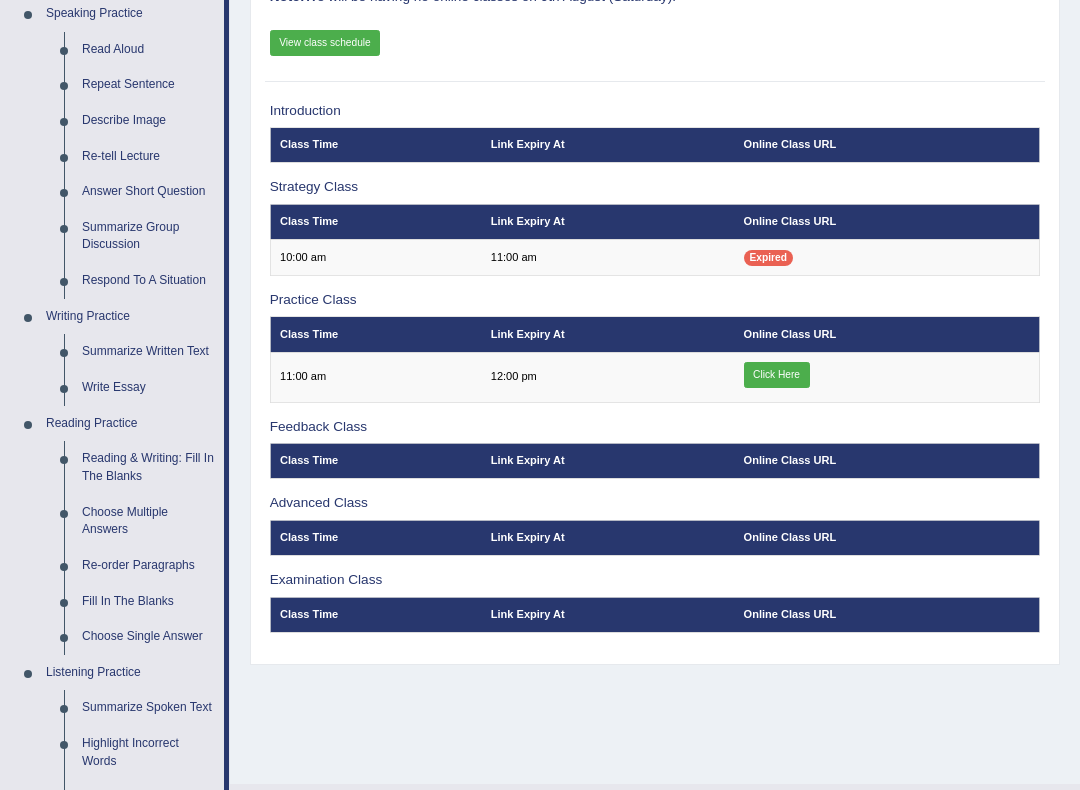 click at bounding box center [540, 395] 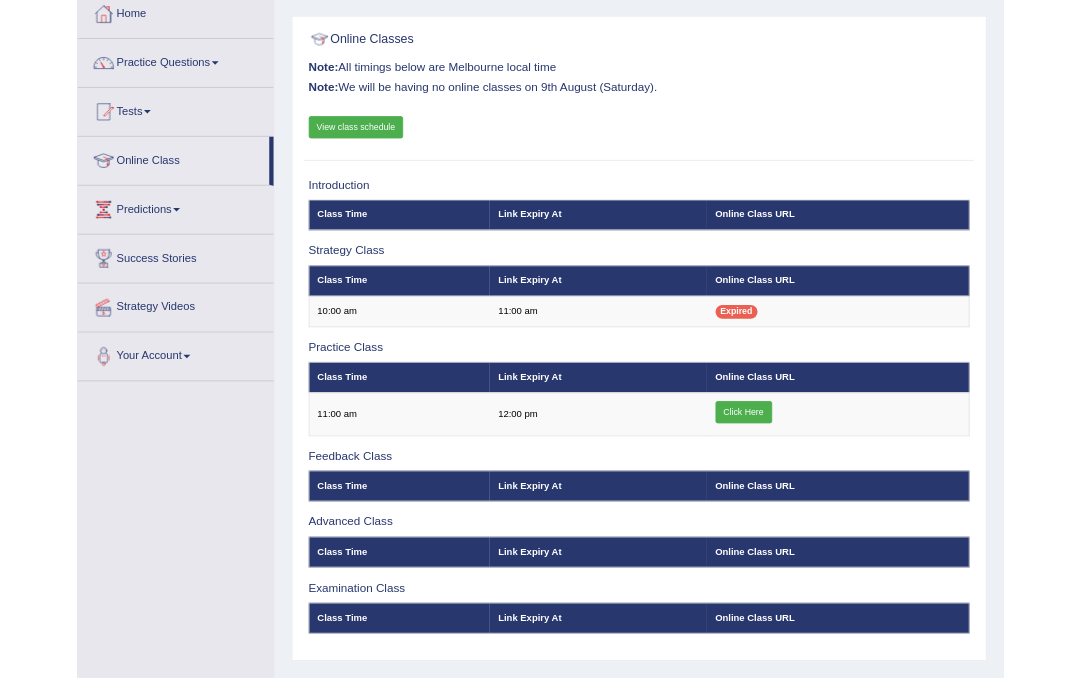 scroll, scrollTop: 0, scrollLeft: 0, axis: both 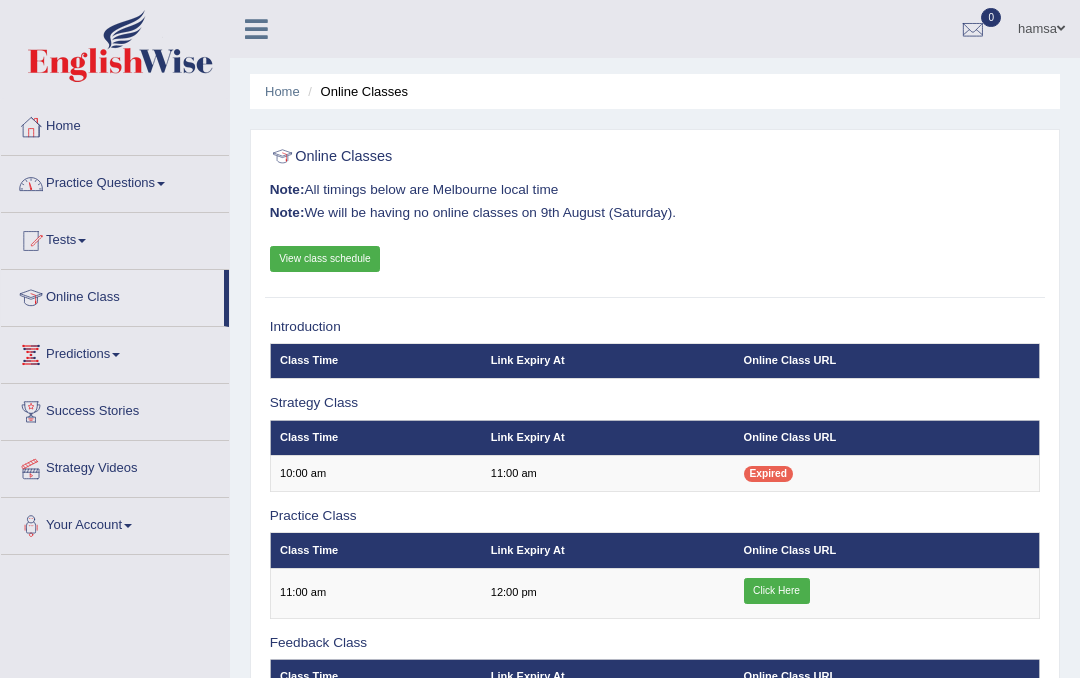 click on "Practice Questions" at bounding box center (115, 181) 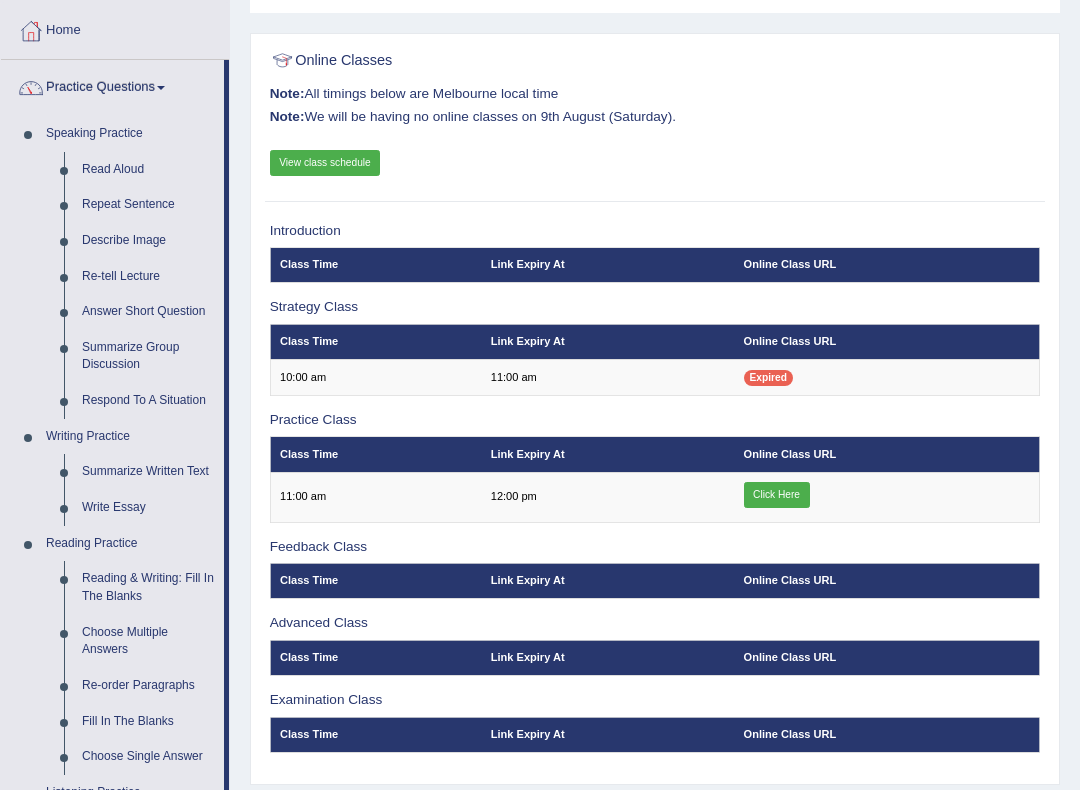 scroll, scrollTop: 151, scrollLeft: 0, axis: vertical 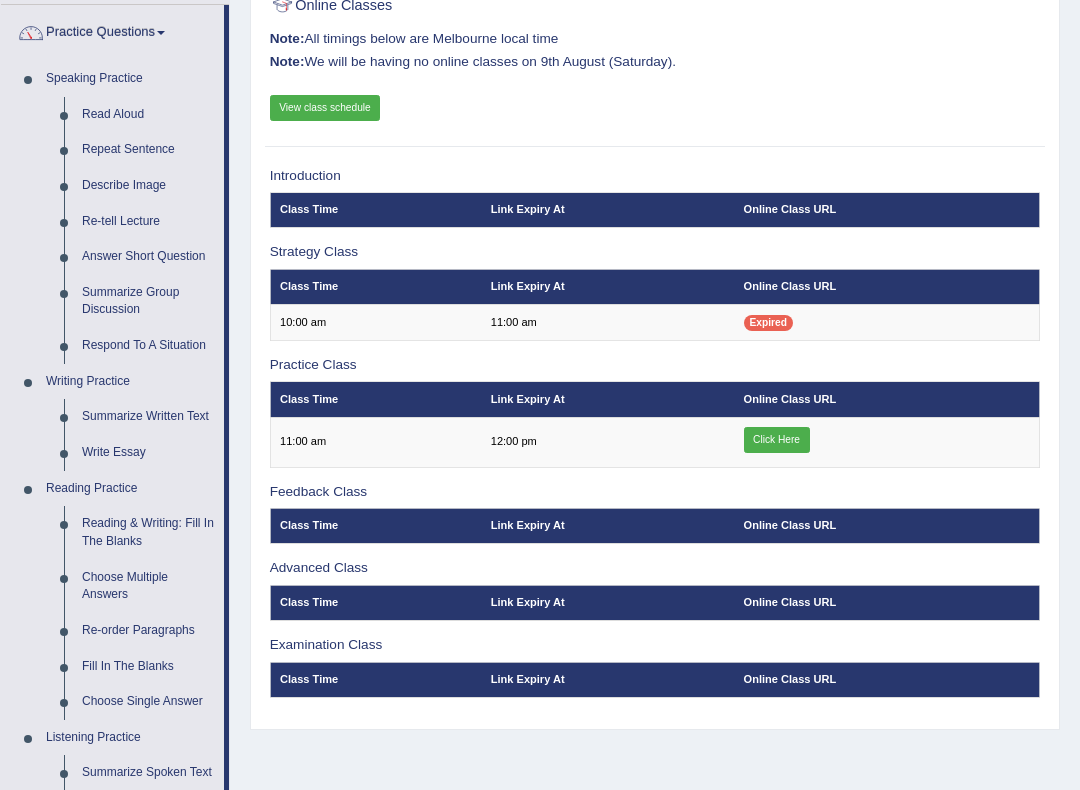 click at bounding box center [540, 395] 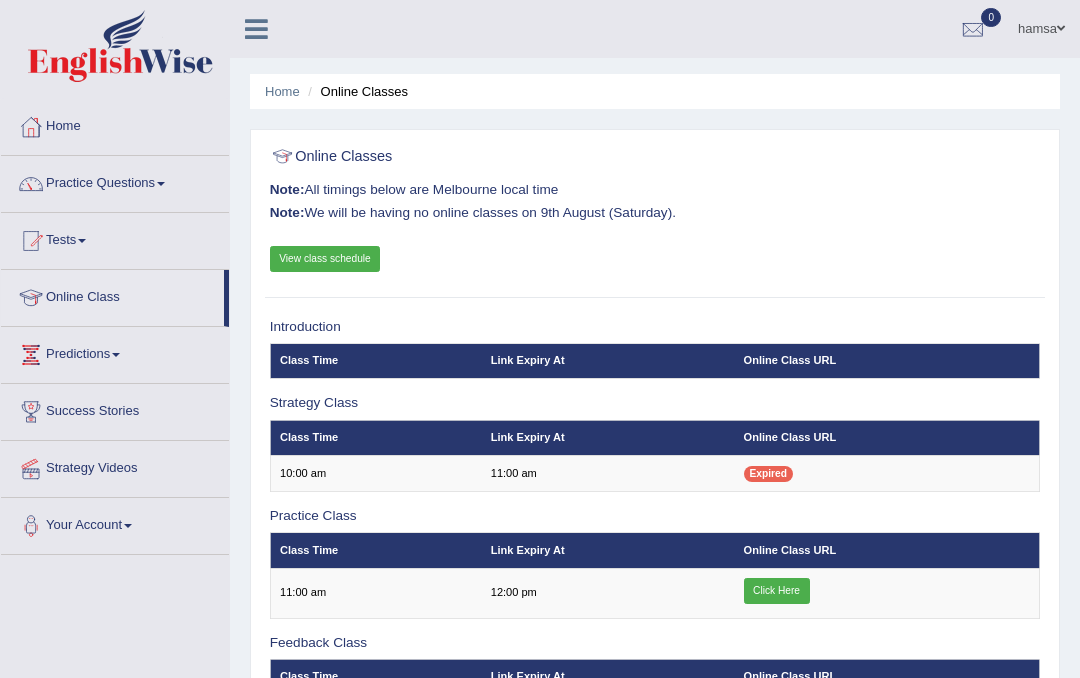scroll, scrollTop: 207, scrollLeft: 0, axis: vertical 